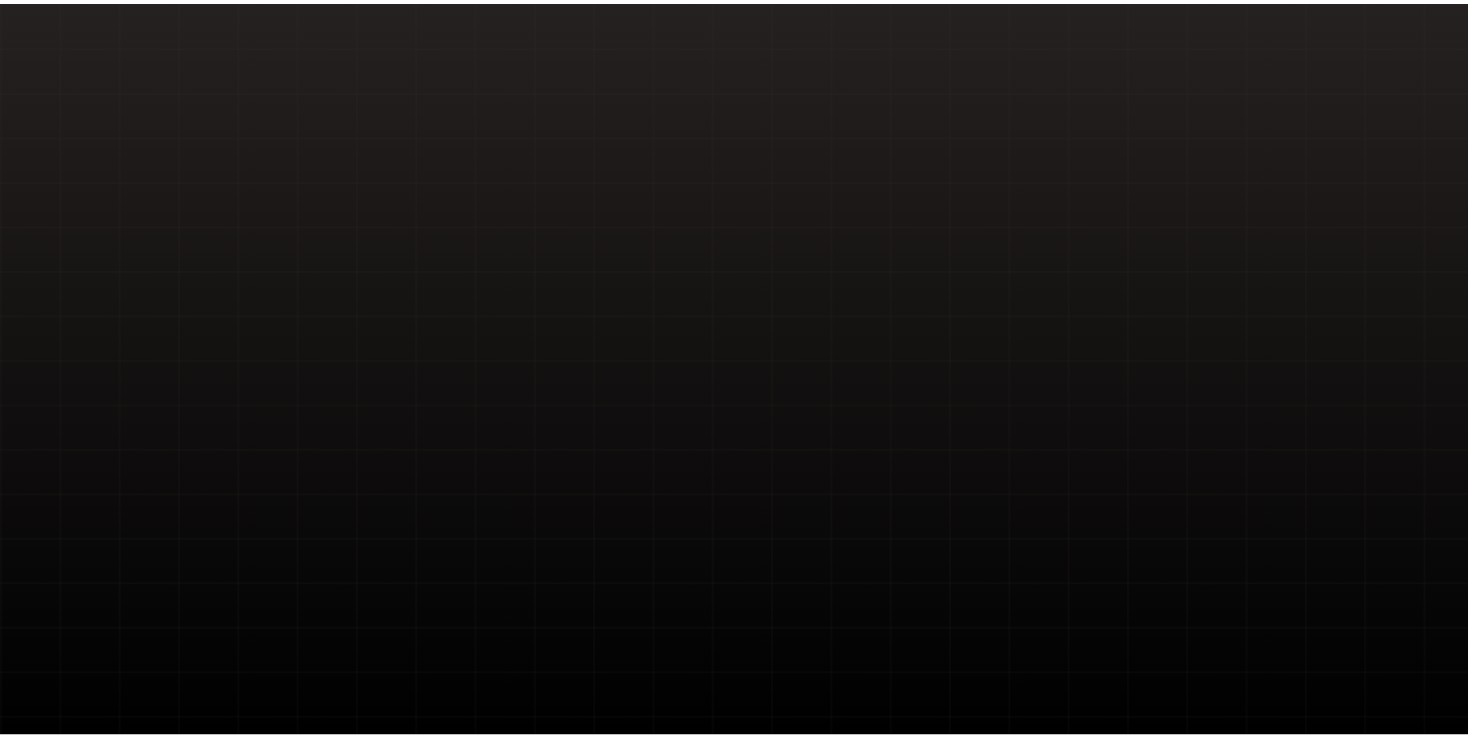 scroll, scrollTop: 0, scrollLeft: 0, axis: both 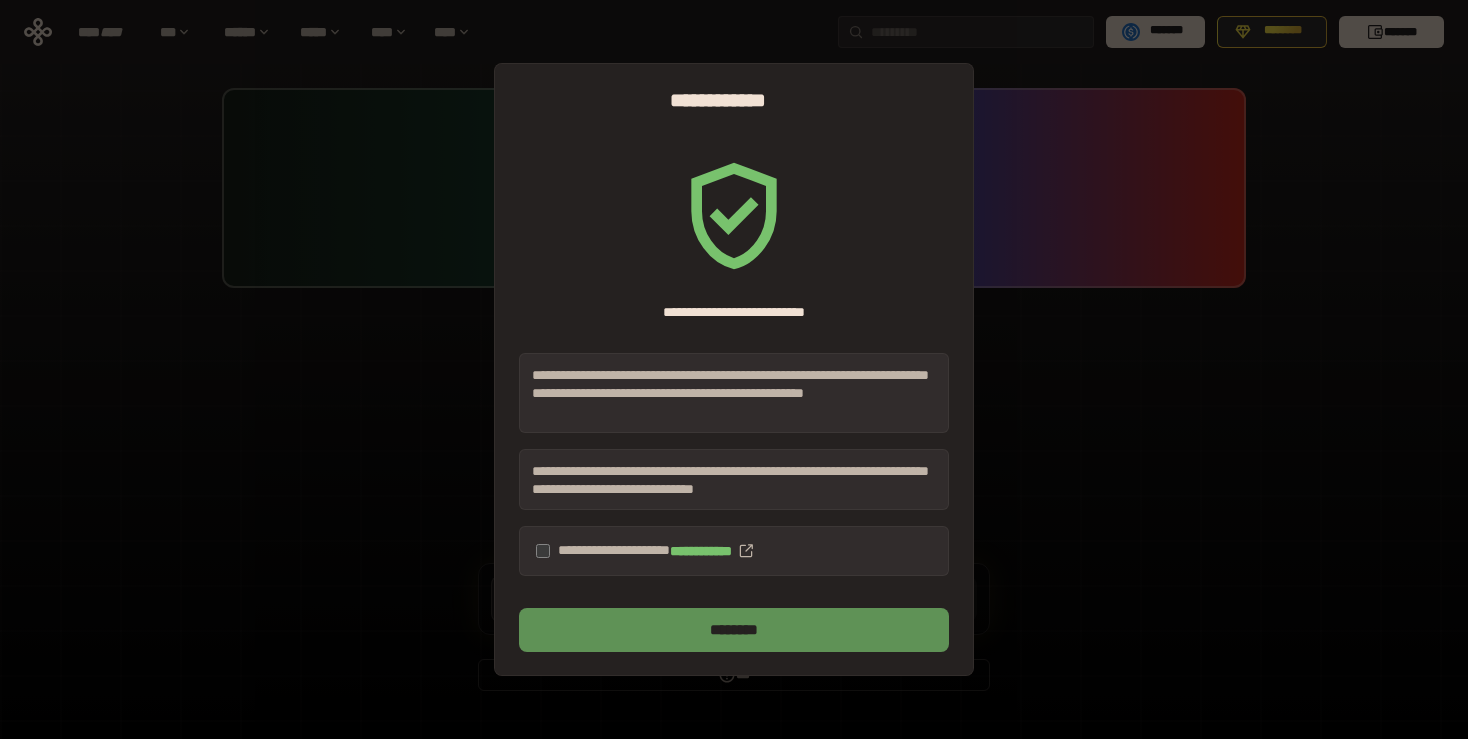 click on "********" at bounding box center [734, 630] 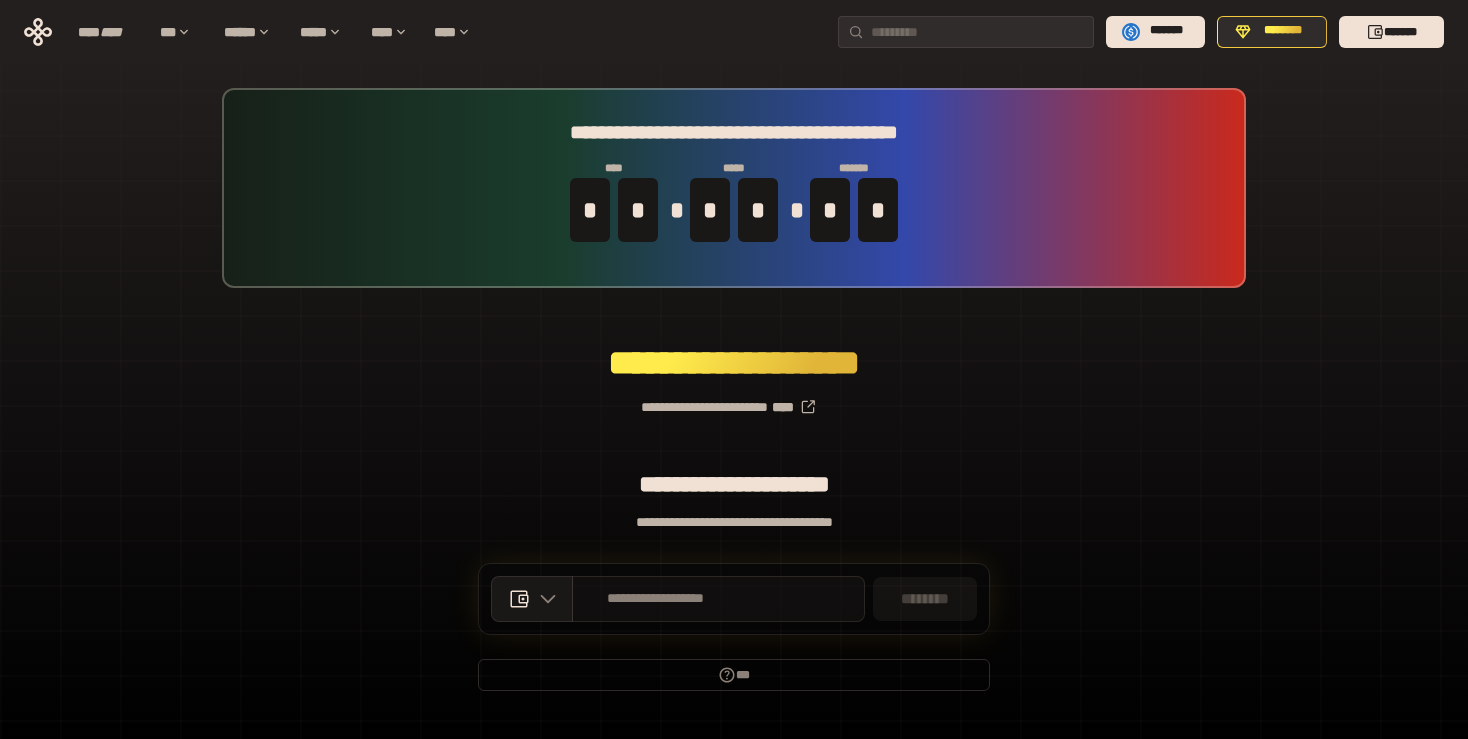 click on "**********" at bounding box center [656, 599] 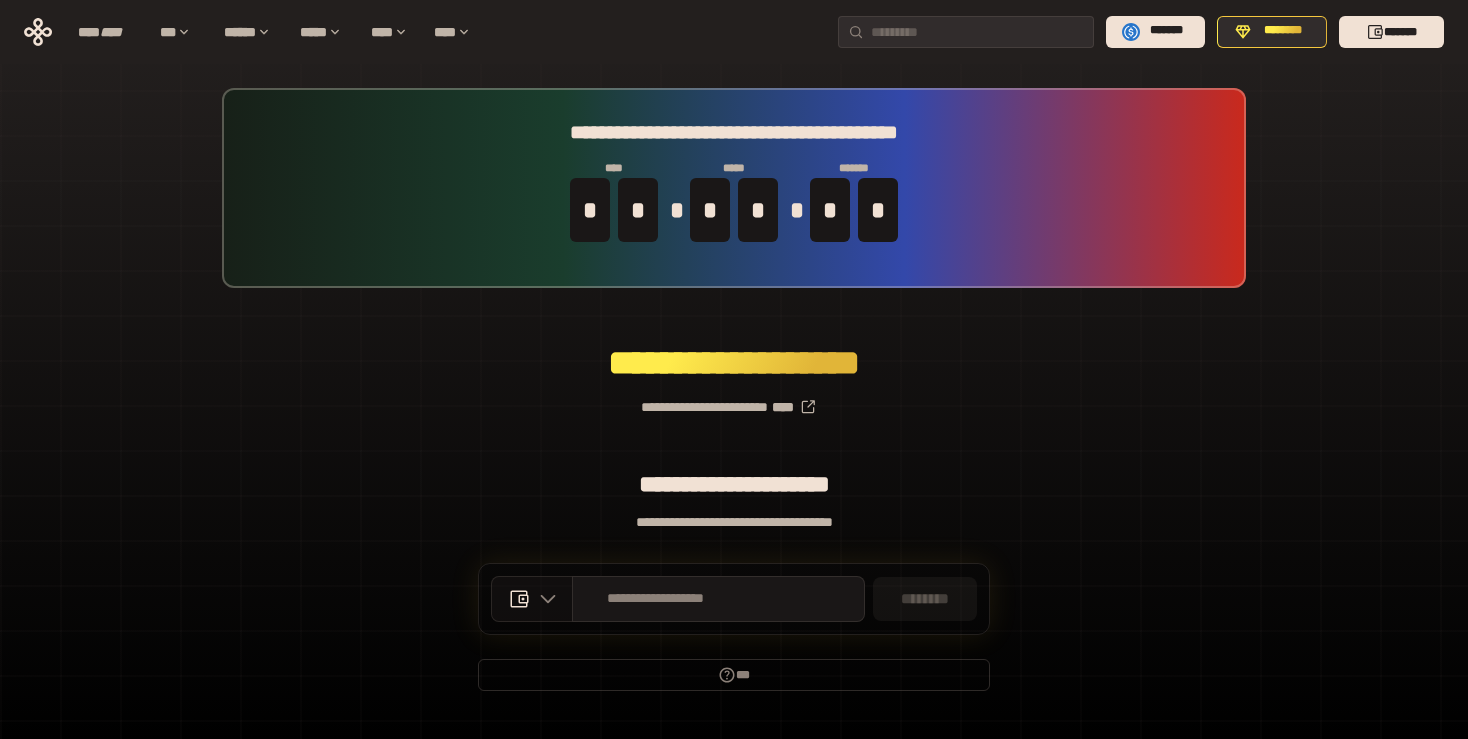 click 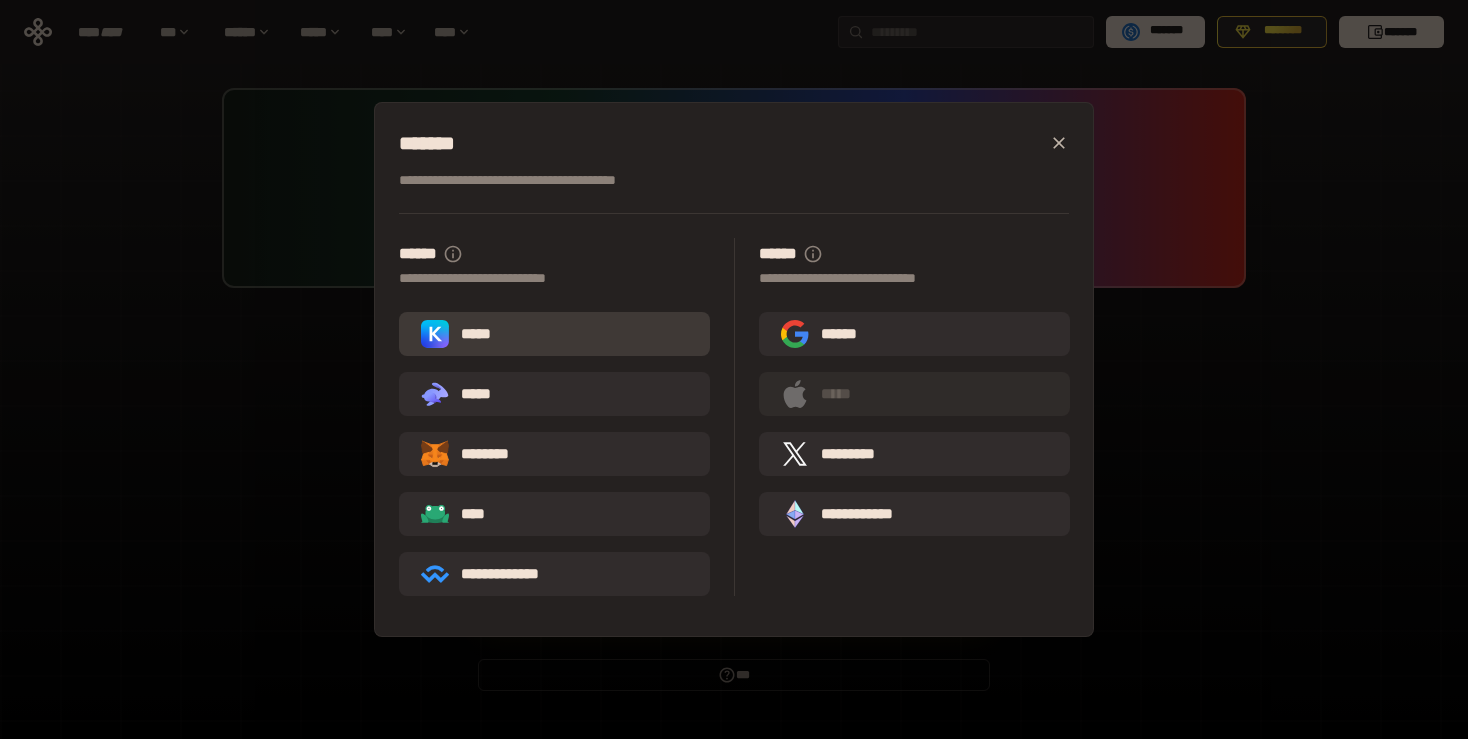 click on "*****" at bounding box center (554, 334) 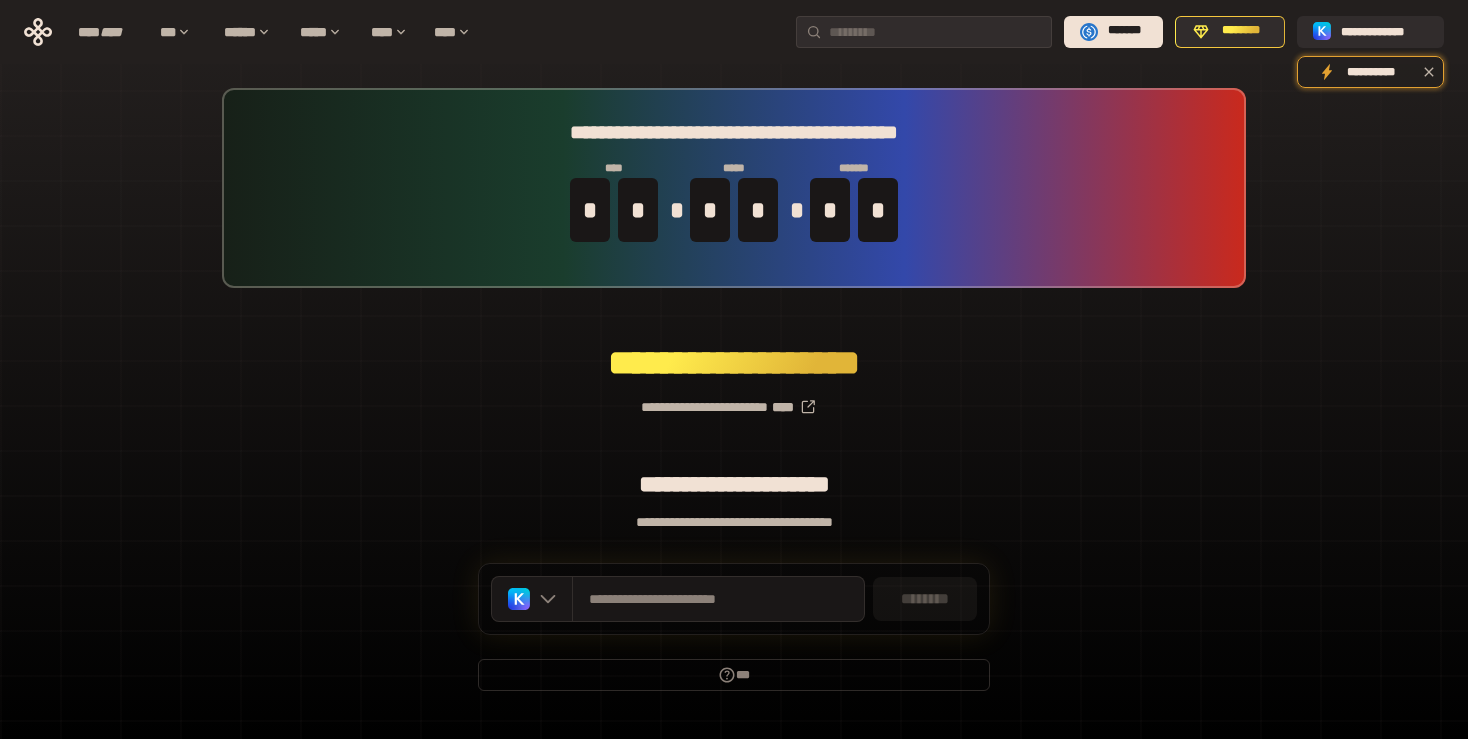 click on "********" at bounding box center [925, 599] 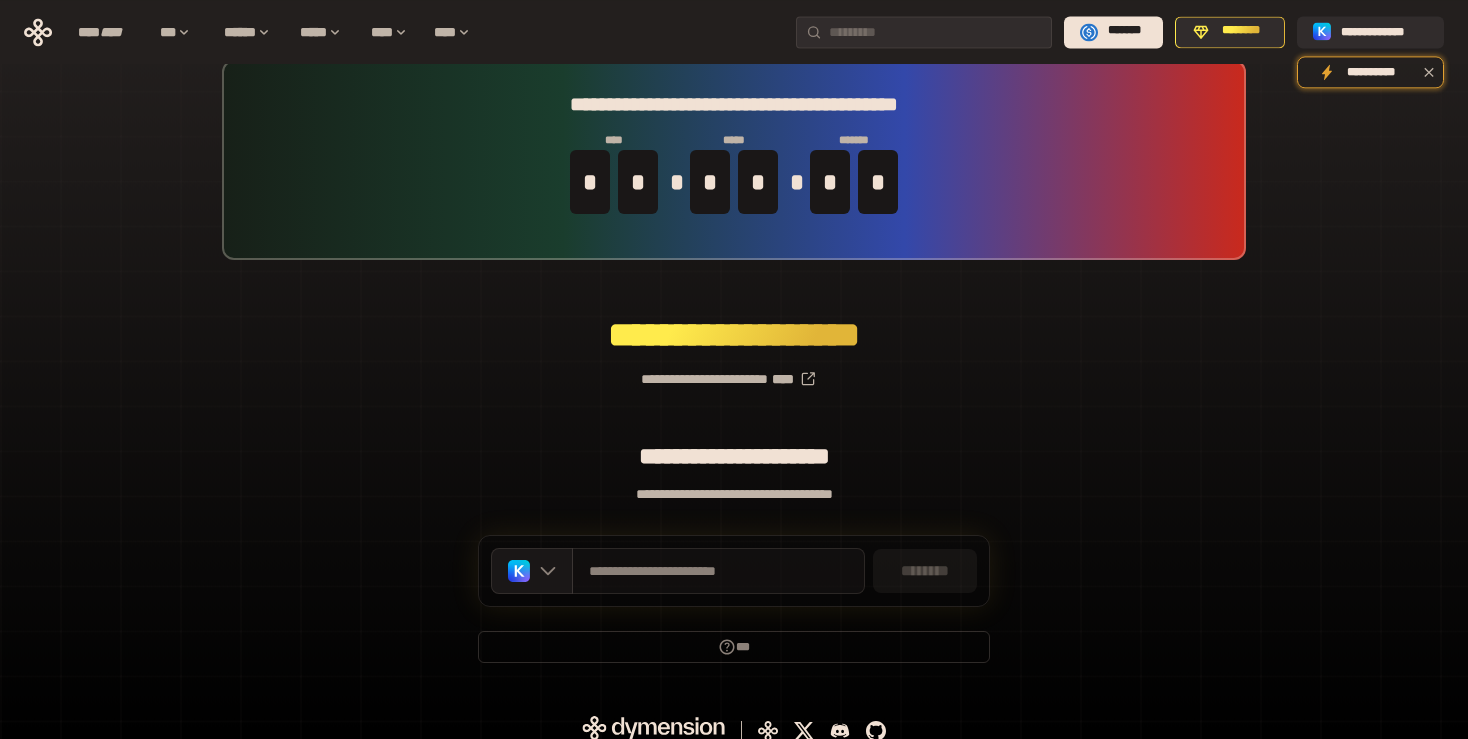 scroll, scrollTop: 43, scrollLeft: 0, axis: vertical 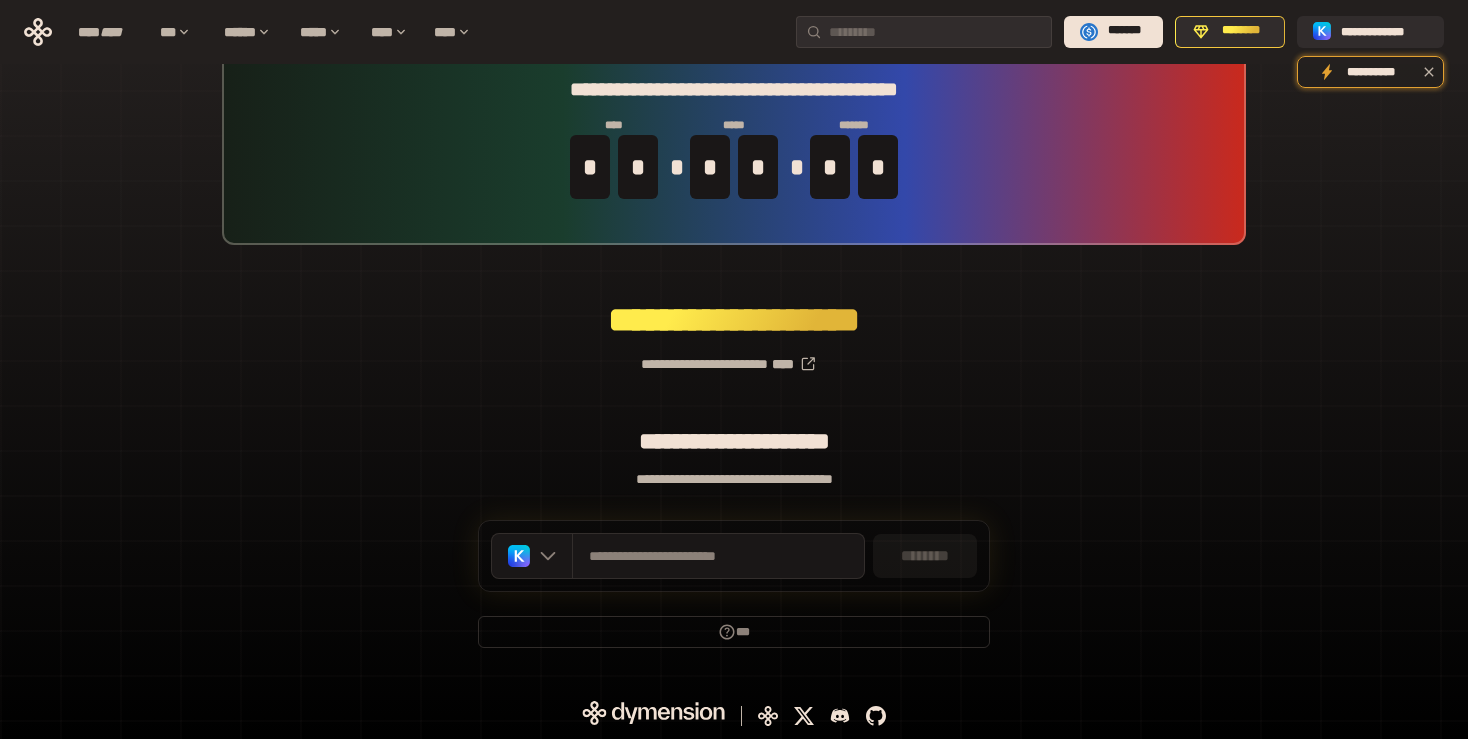 drag, startPoint x: 998, startPoint y: 526, endPoint x: 993, endPoint y: 536, distance: 11.18034 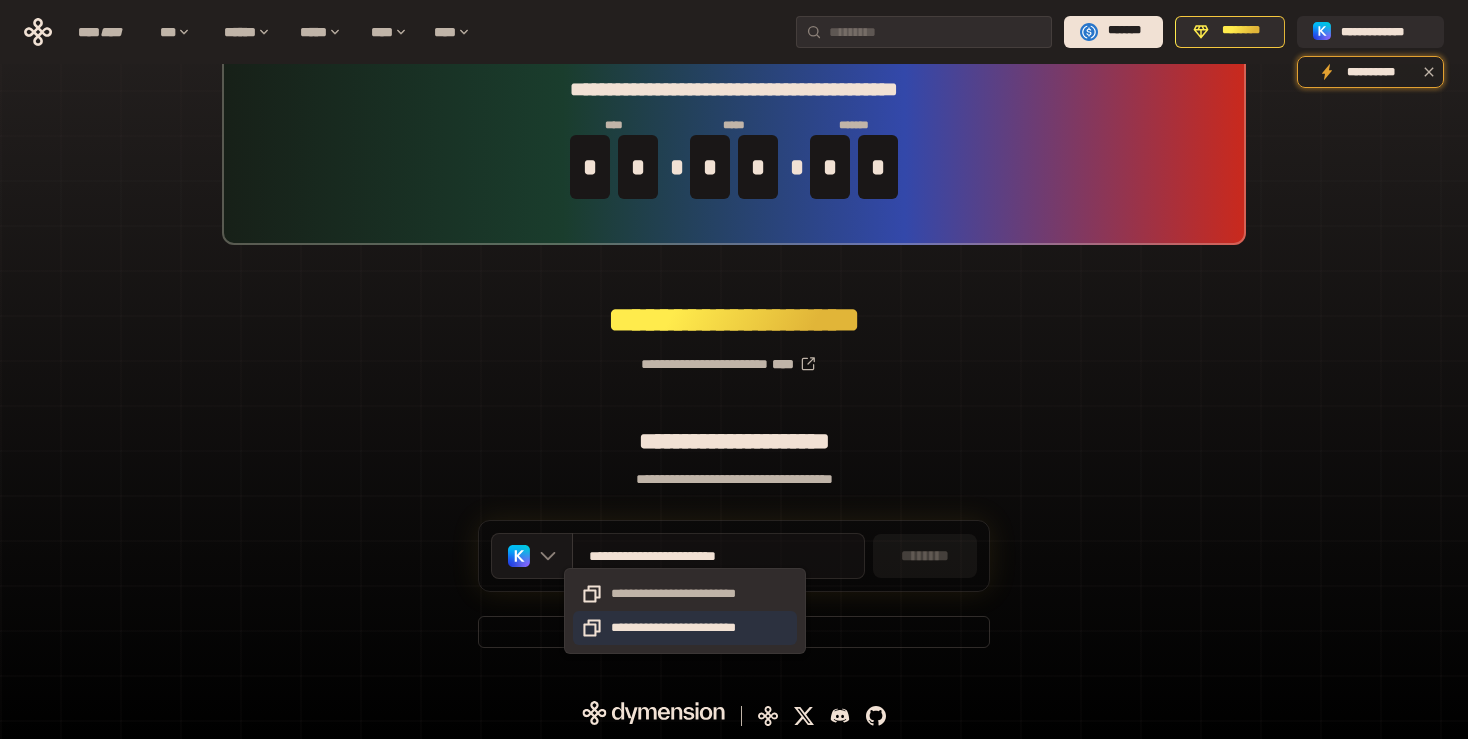click on "**********" at bounding box center [685, 628] 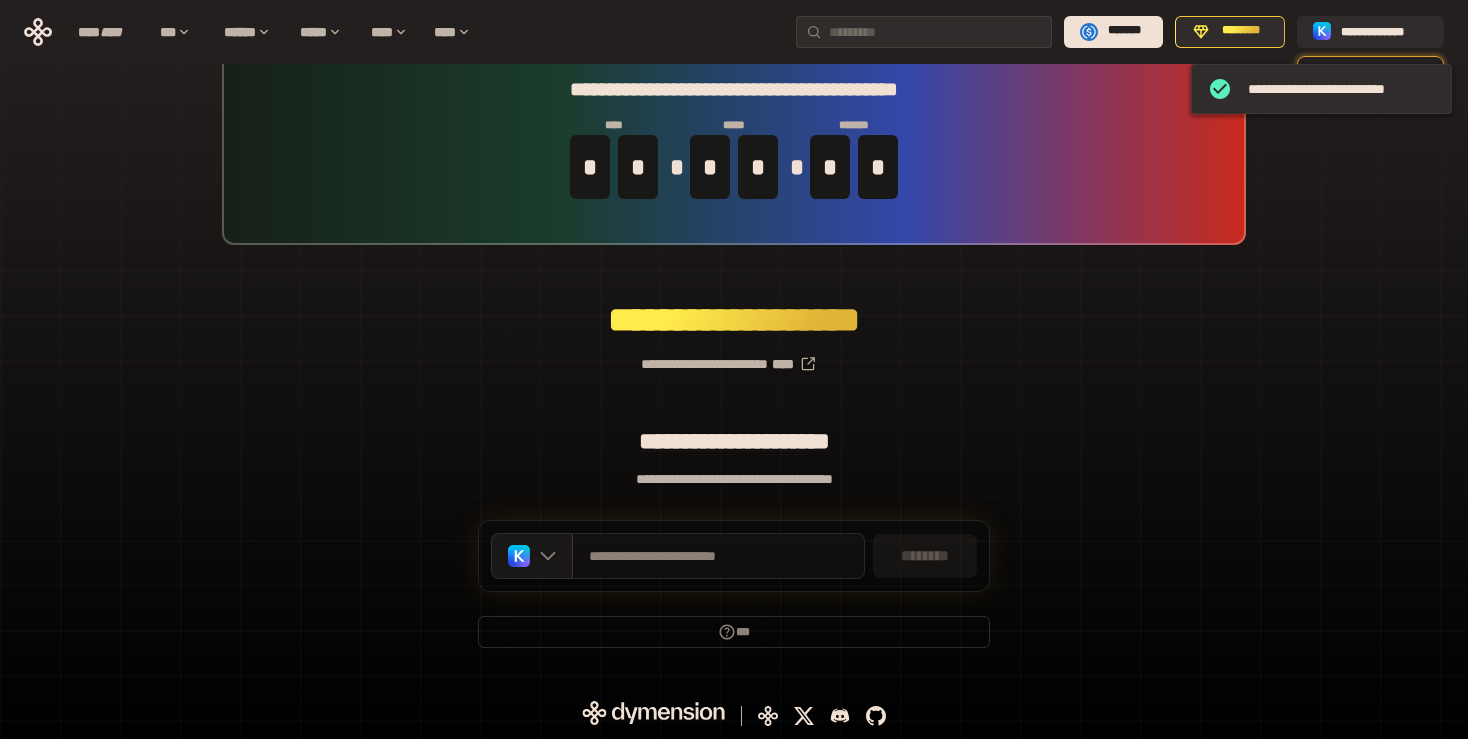 click on "********" at bounding box center [925, 556] 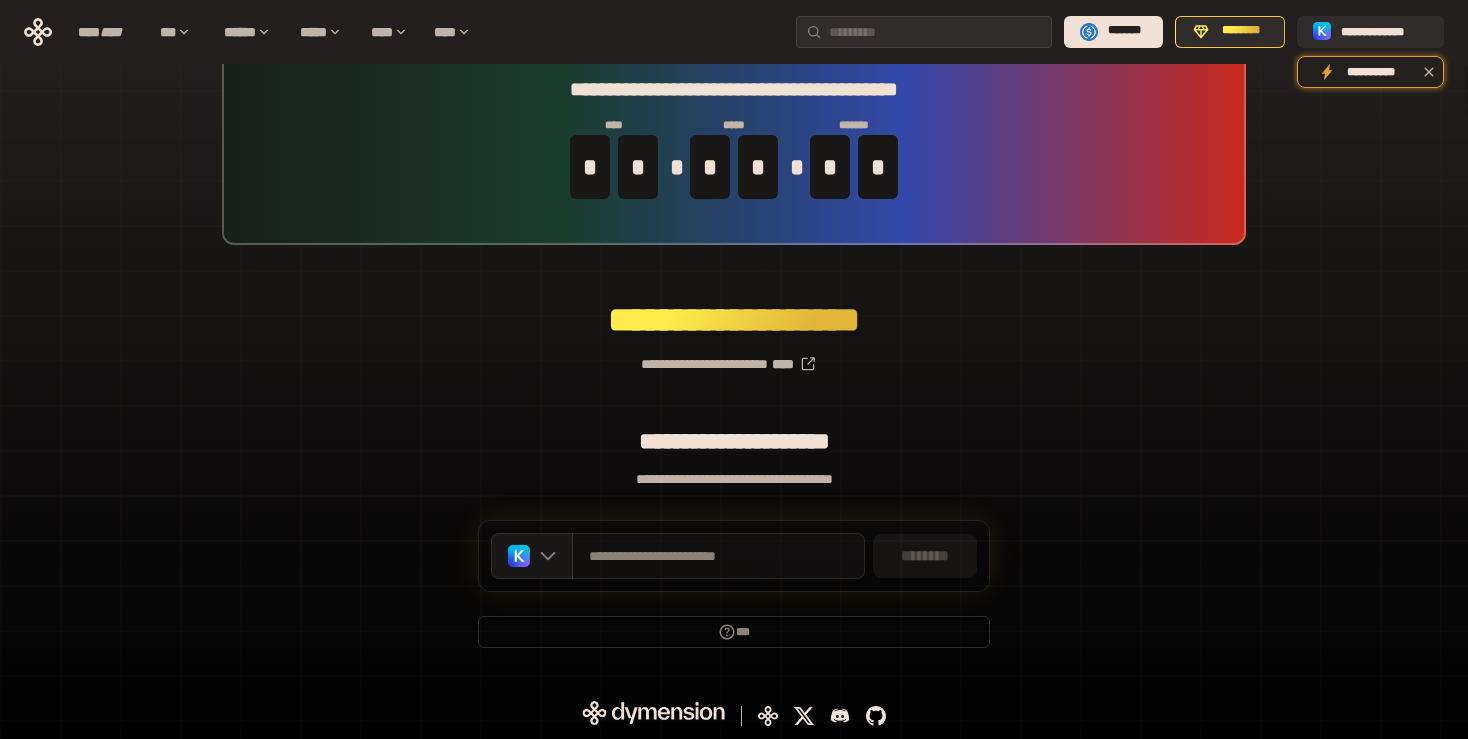 click on "**********" at bounding box center (718, 556) 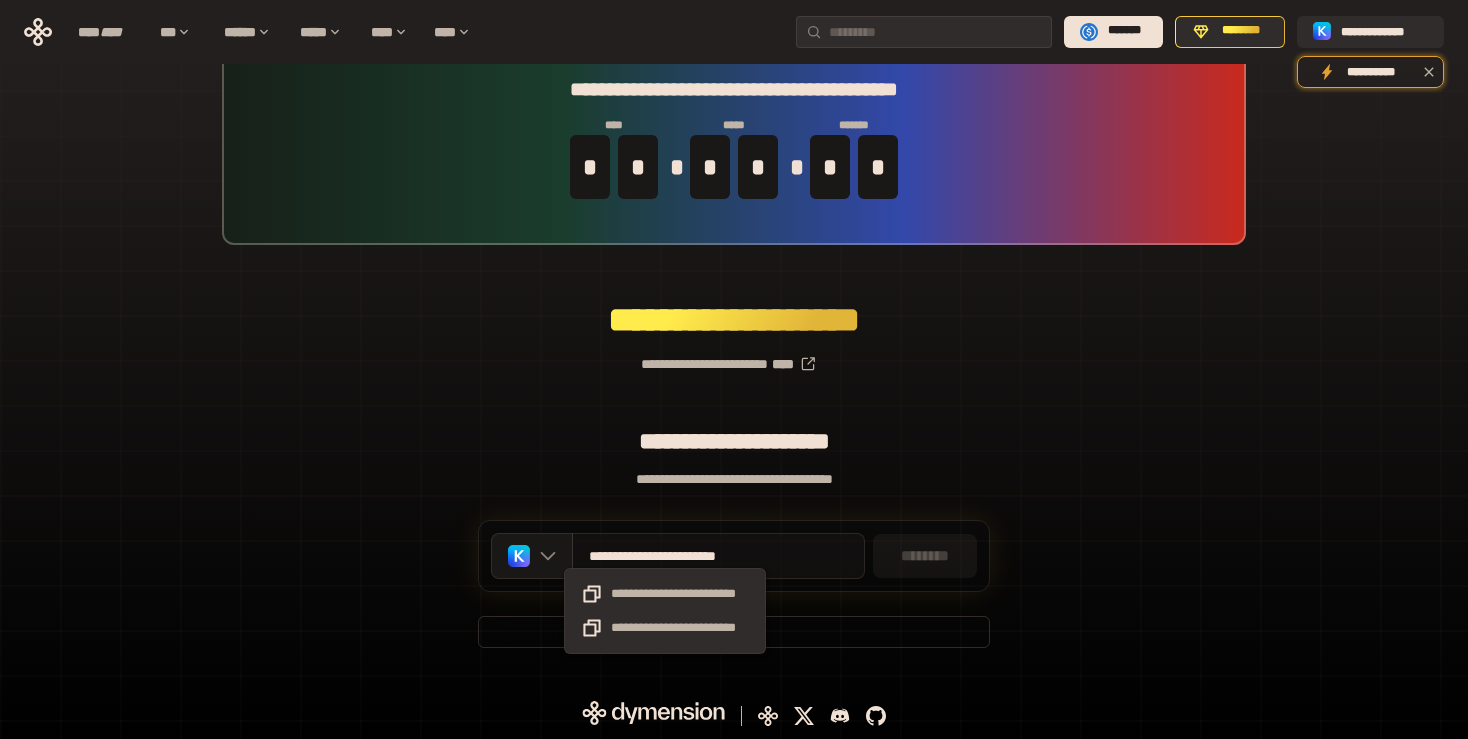 click on "**********" at bounding box center [685, 556] 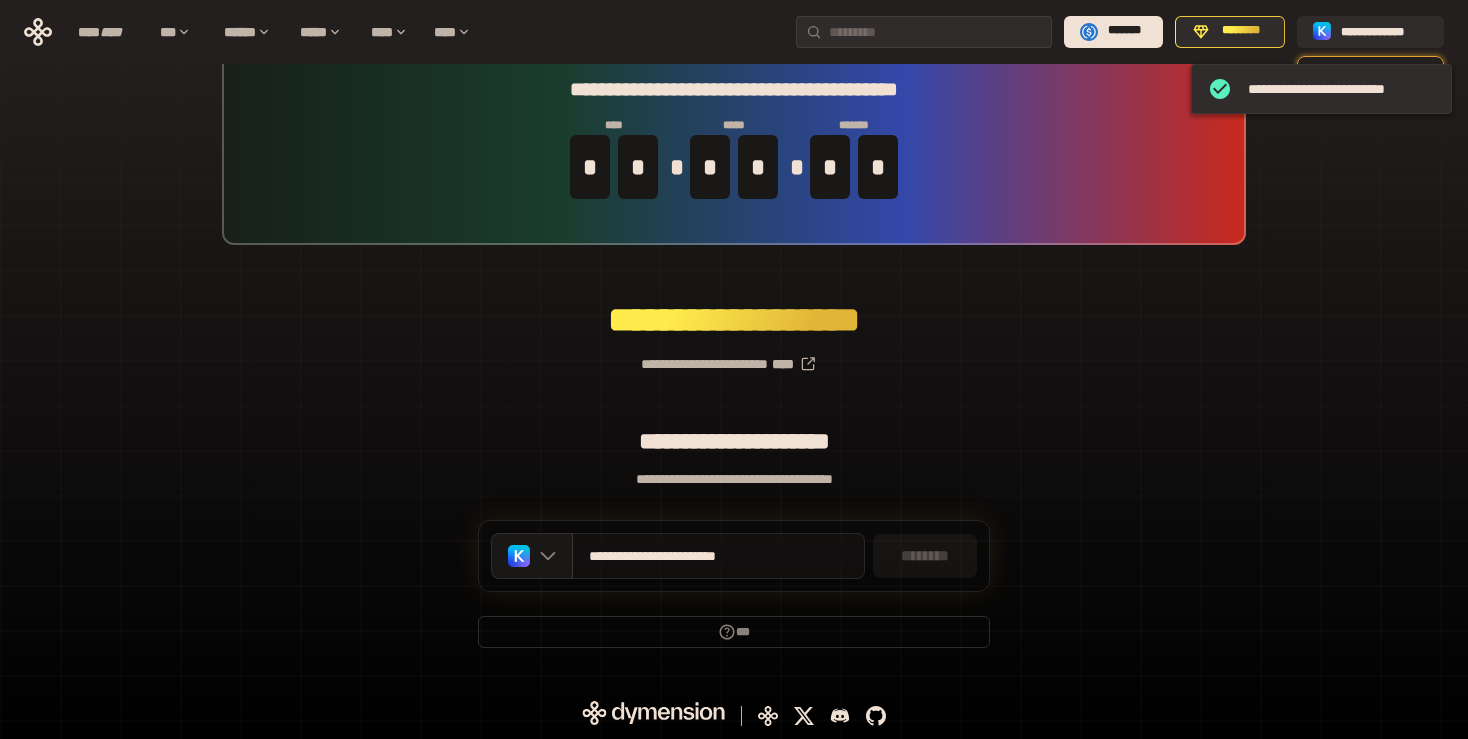 click on "**********" at bounding box center [685, 556] 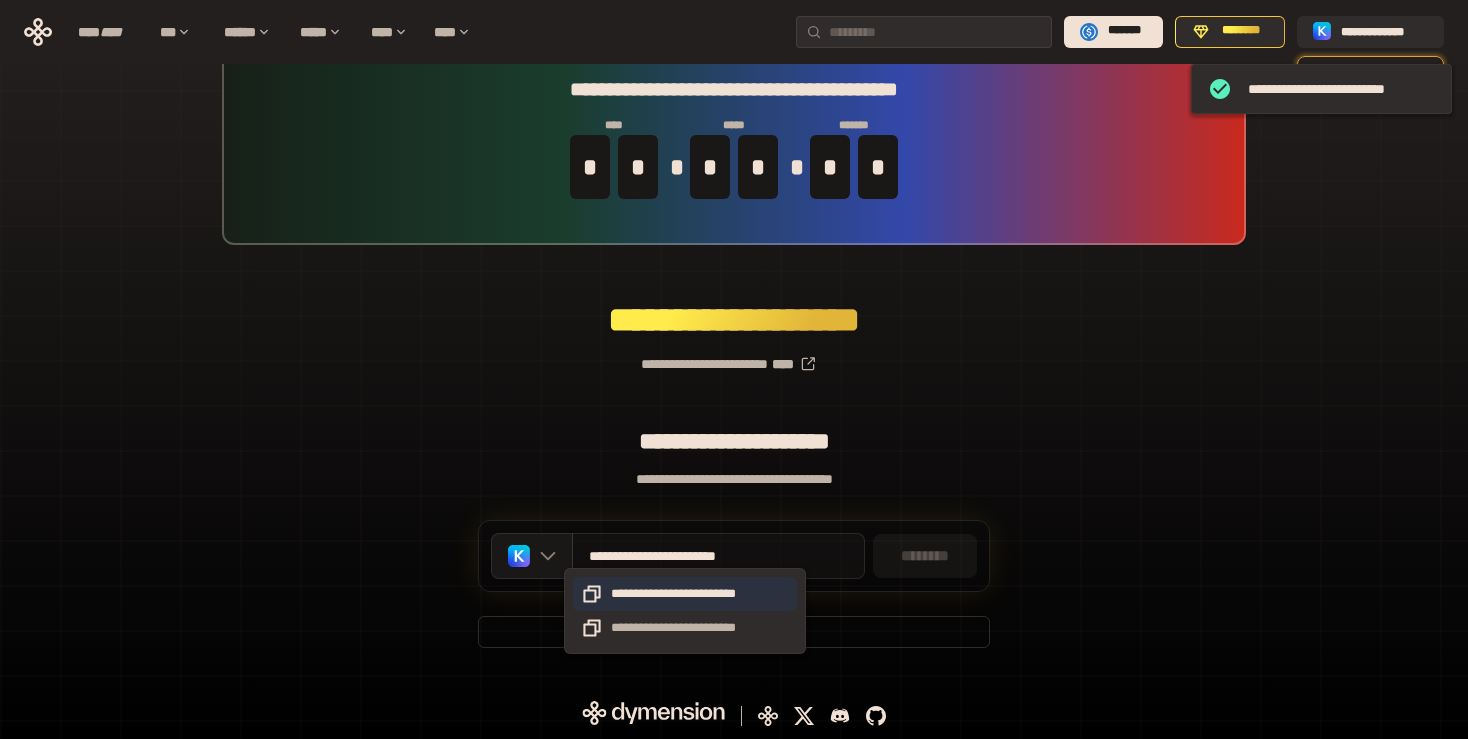 click on "**********" at bounding box center [685, 594] 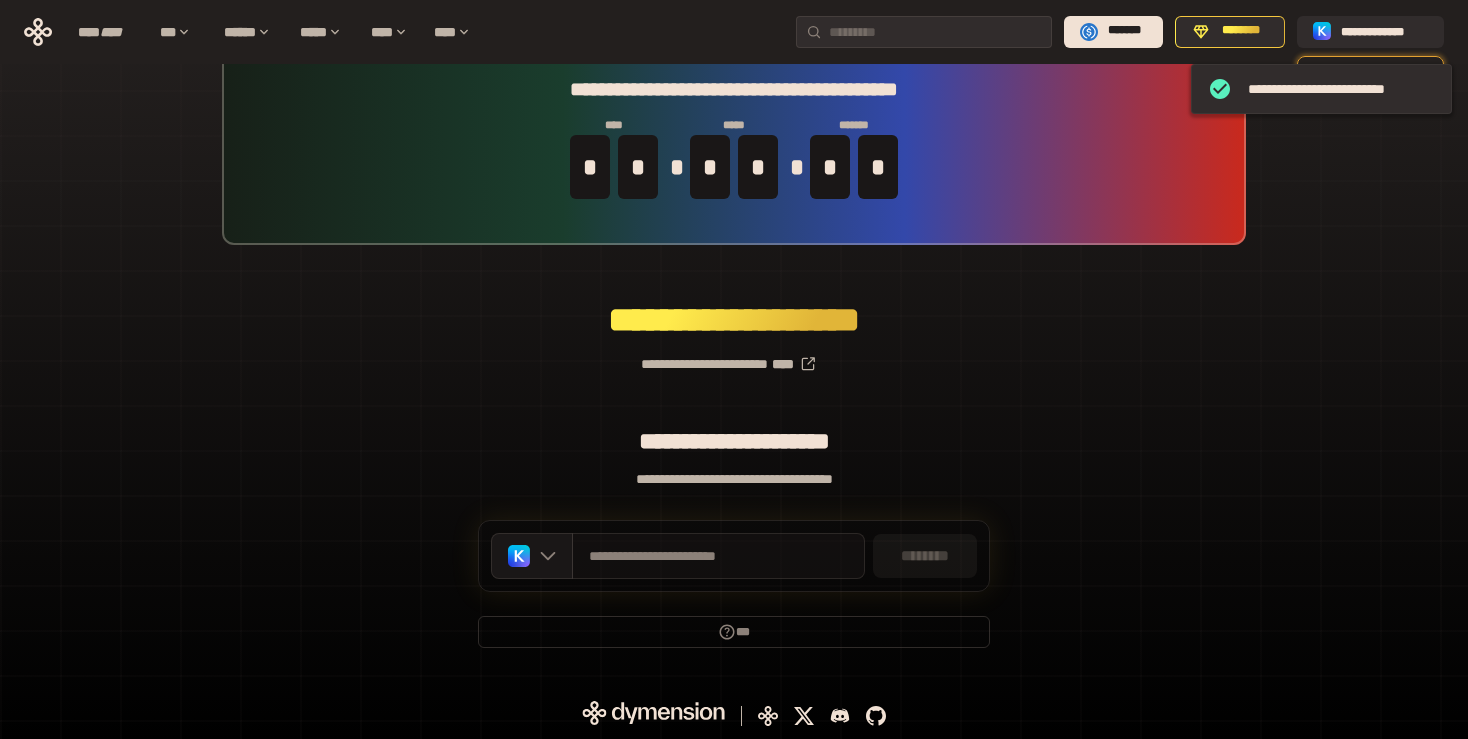 click on "********" at bounding box center (925, 556) 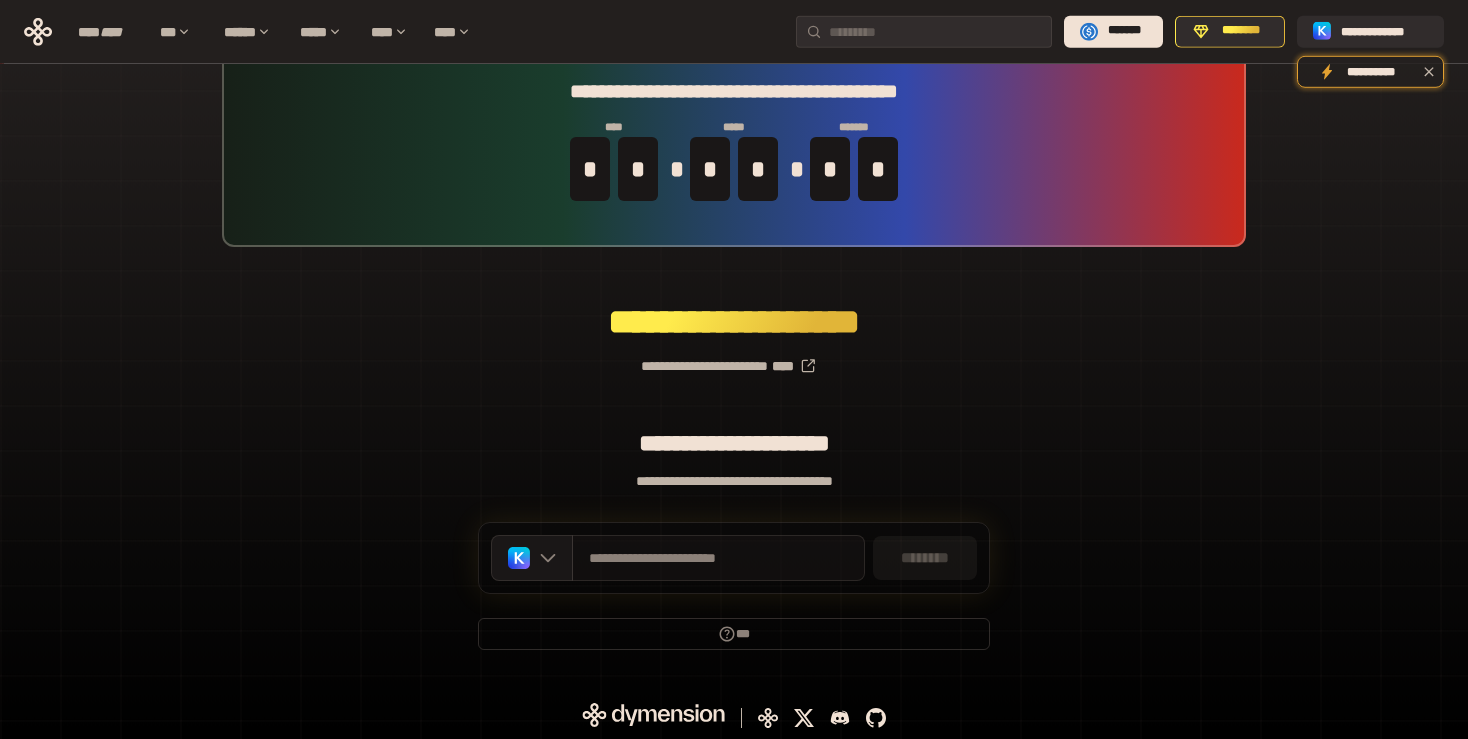 scroll, scrollTop: 43, scrollLeft: 0, axis: vertical 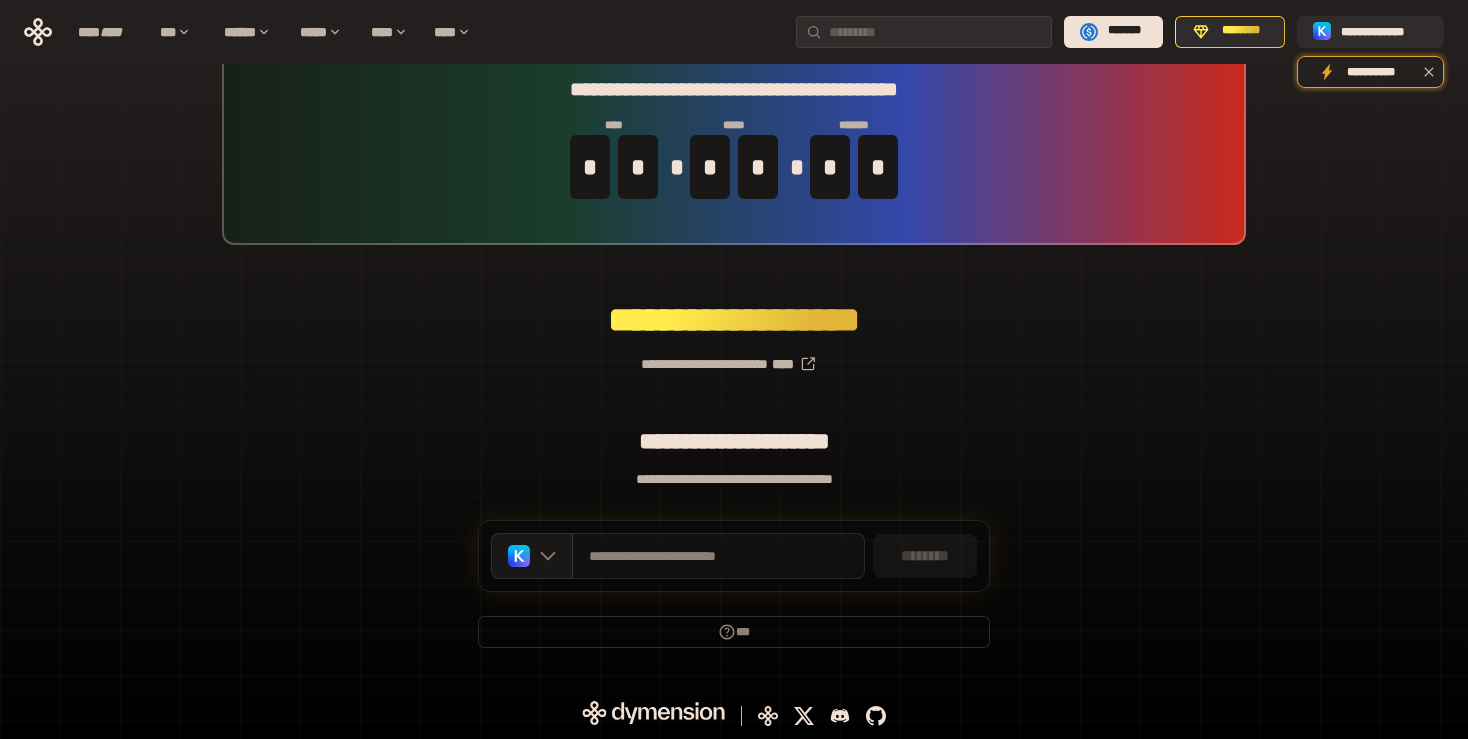 click 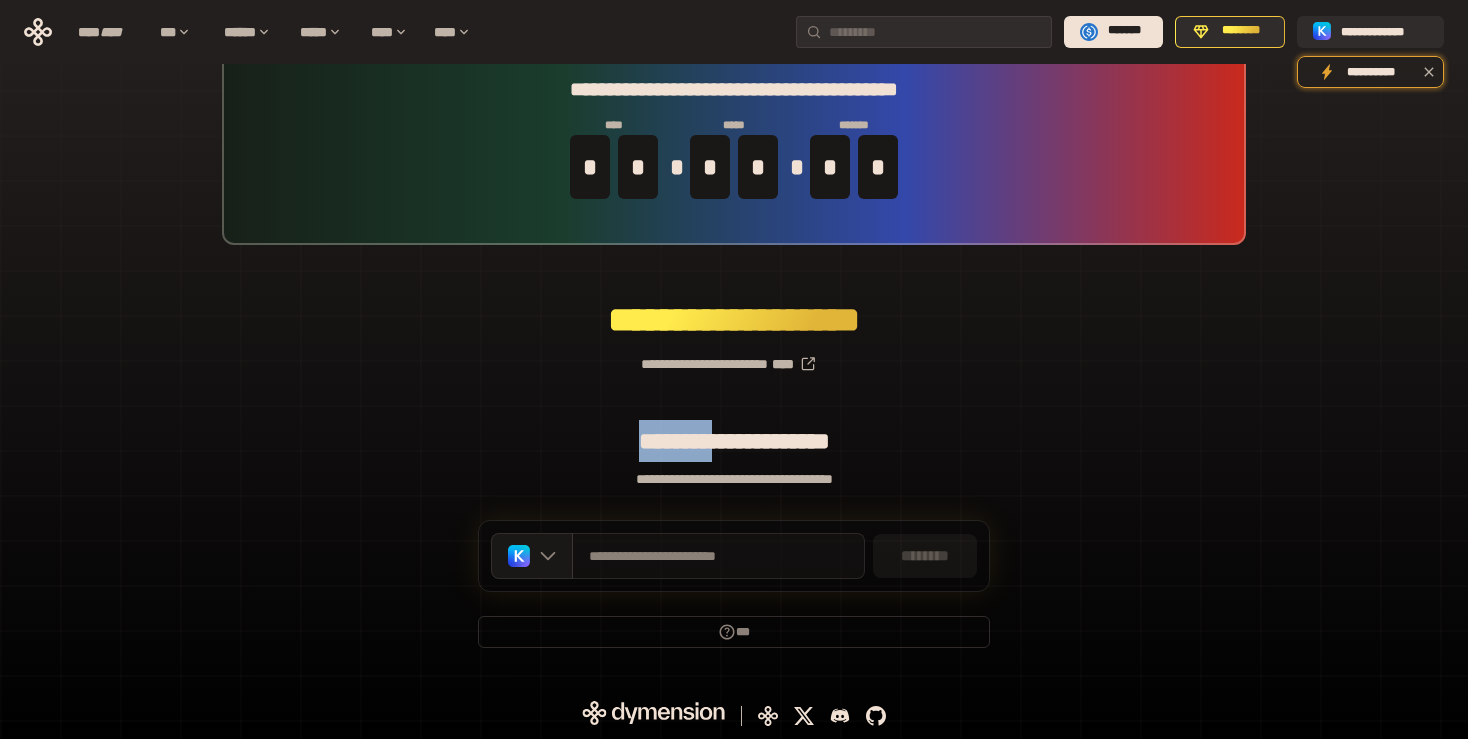 drag, startPoint x: 610, startPoint y: 446, endPoint x: 713, endPoint y: 447, distance: 103.00485 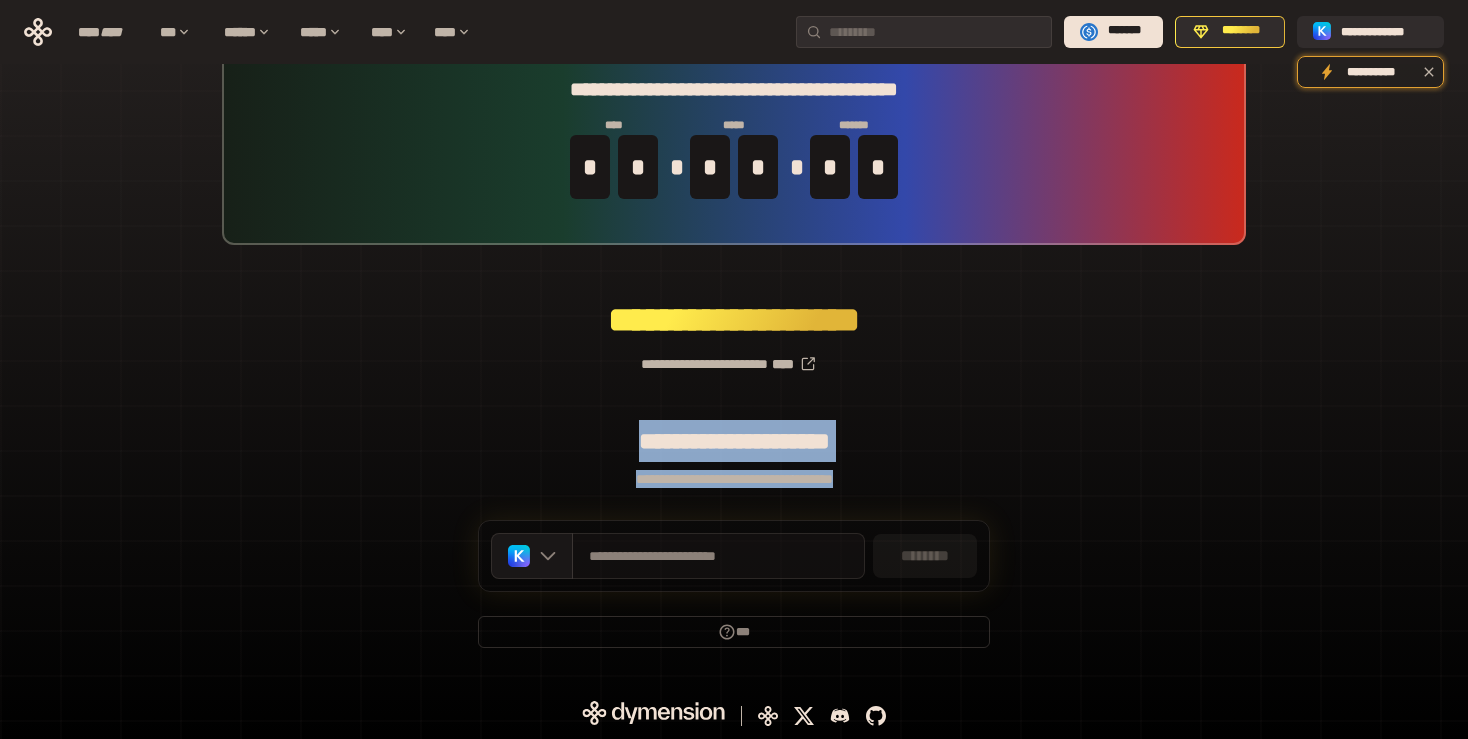 drag, startPoint x: 874, startPoint y: 444, endPoint x: 612, endPoint y: 446, distance: 262.00763 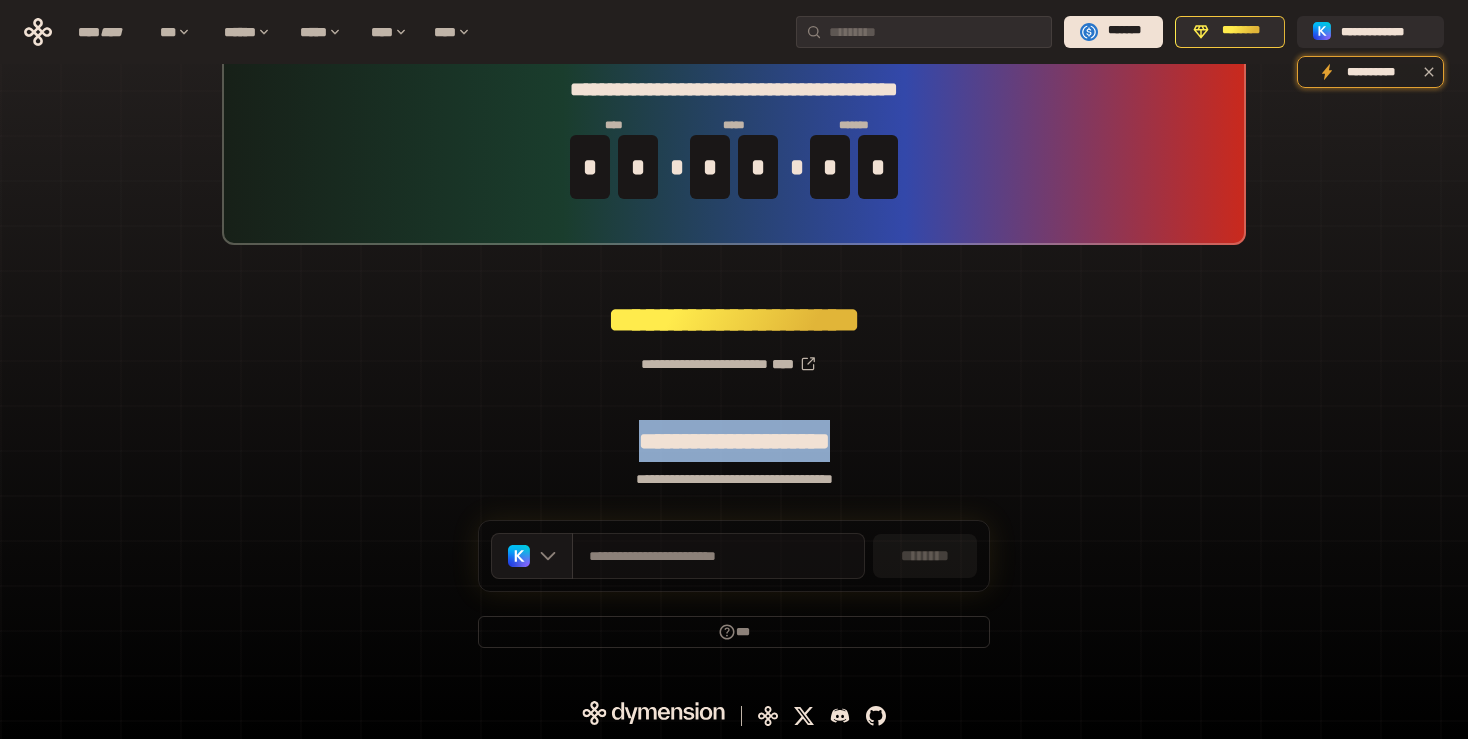 drag, startPoint x: 611, startPoint y: 445, endPoint x: 858, endPoint y: 442, distance: 247.01822 